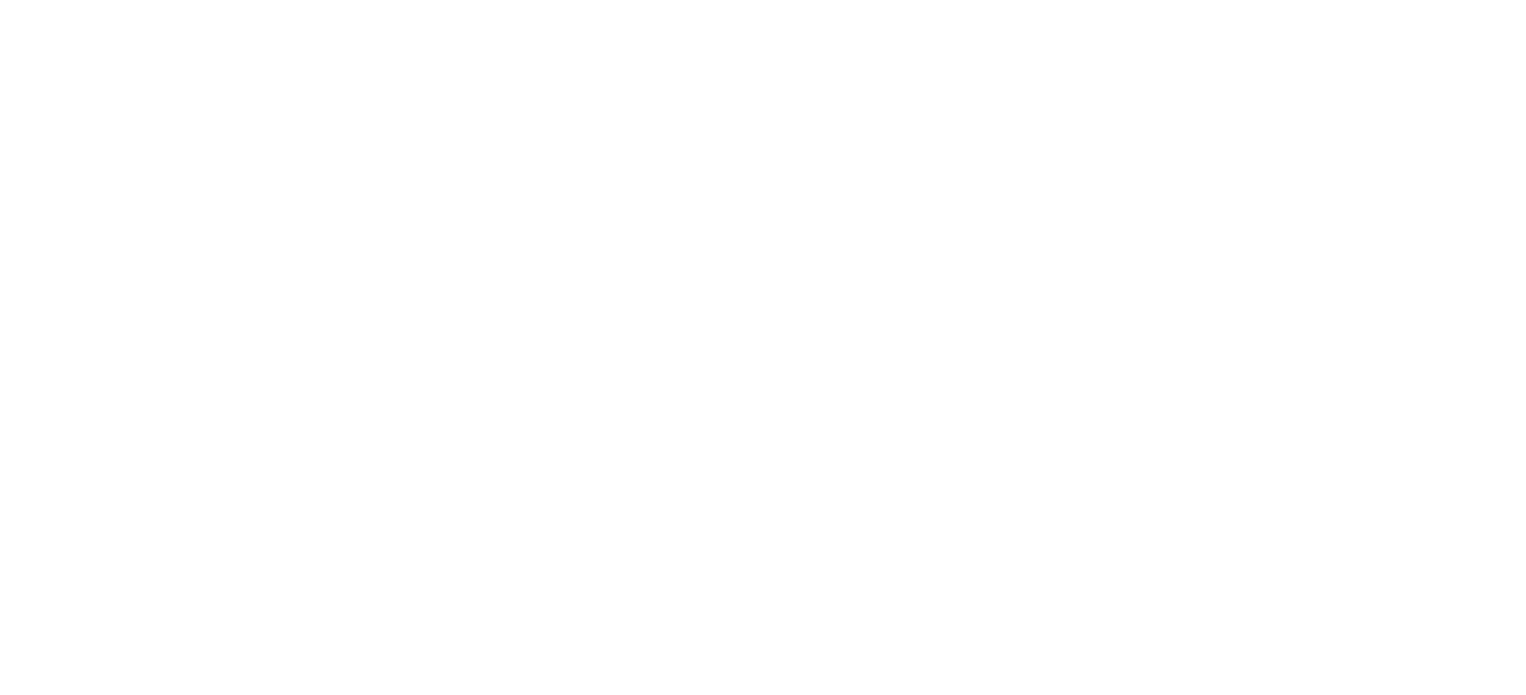 scroll, scrollTop: 0, scrollLeft: 0, axis: both 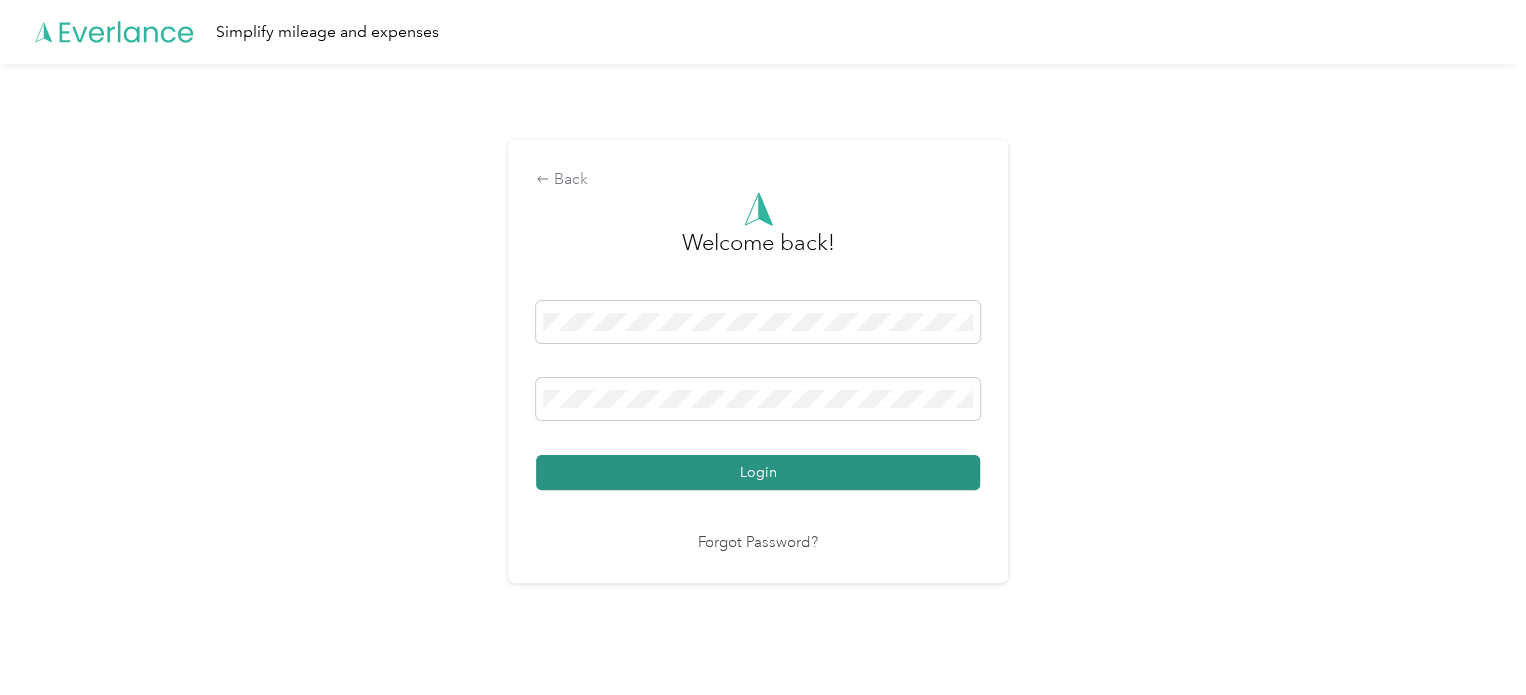click on "Login" at bounding box center [758, 472] 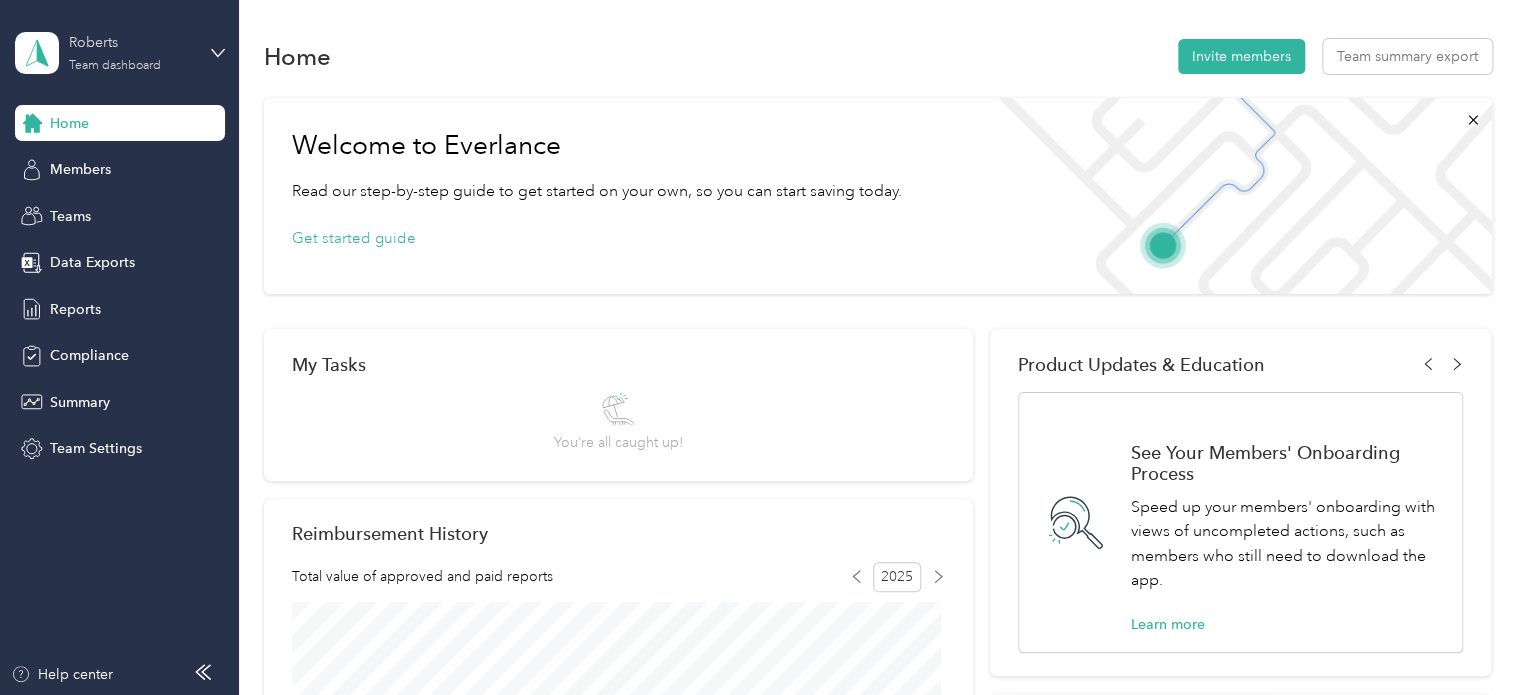 click on "[LAST] Team dashboard" at bounding box center (131, 52) 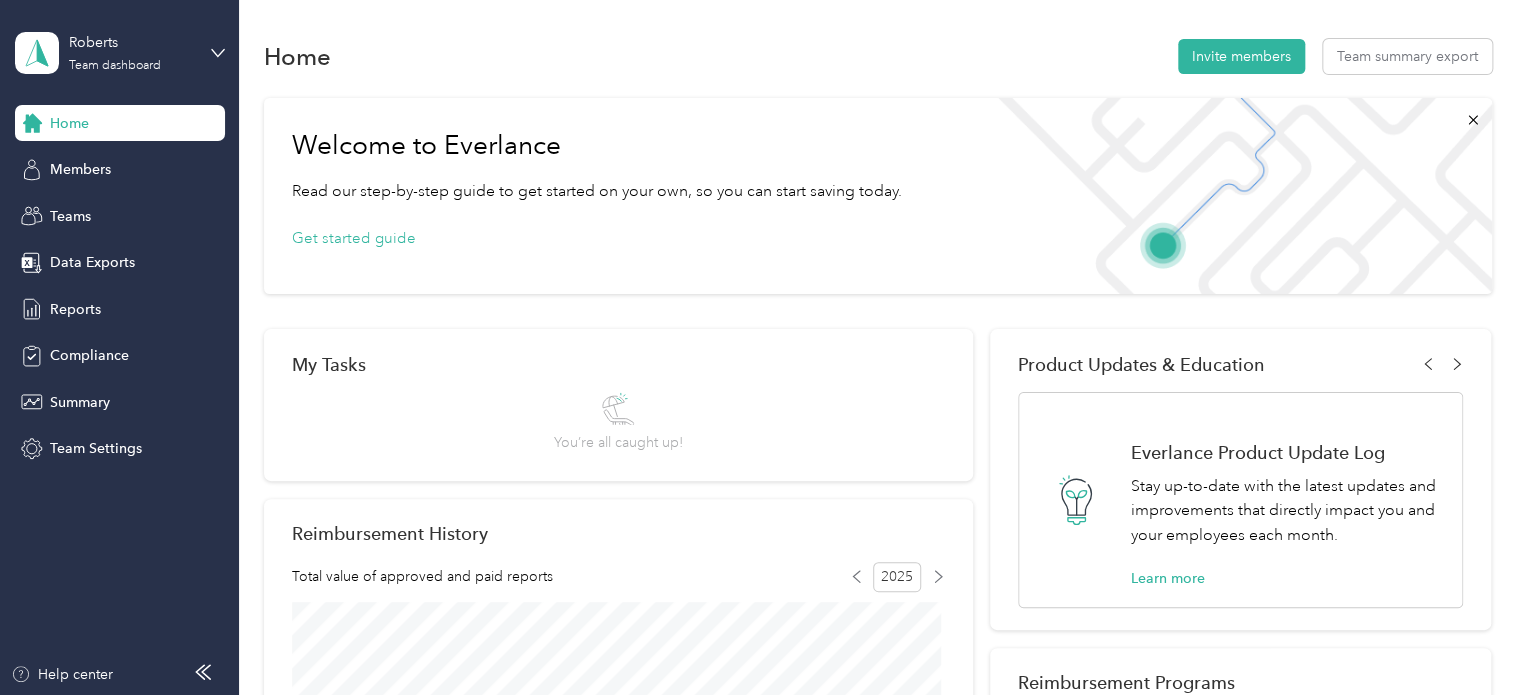 click on "Personal dashboard" at bounding box center [95, 198] 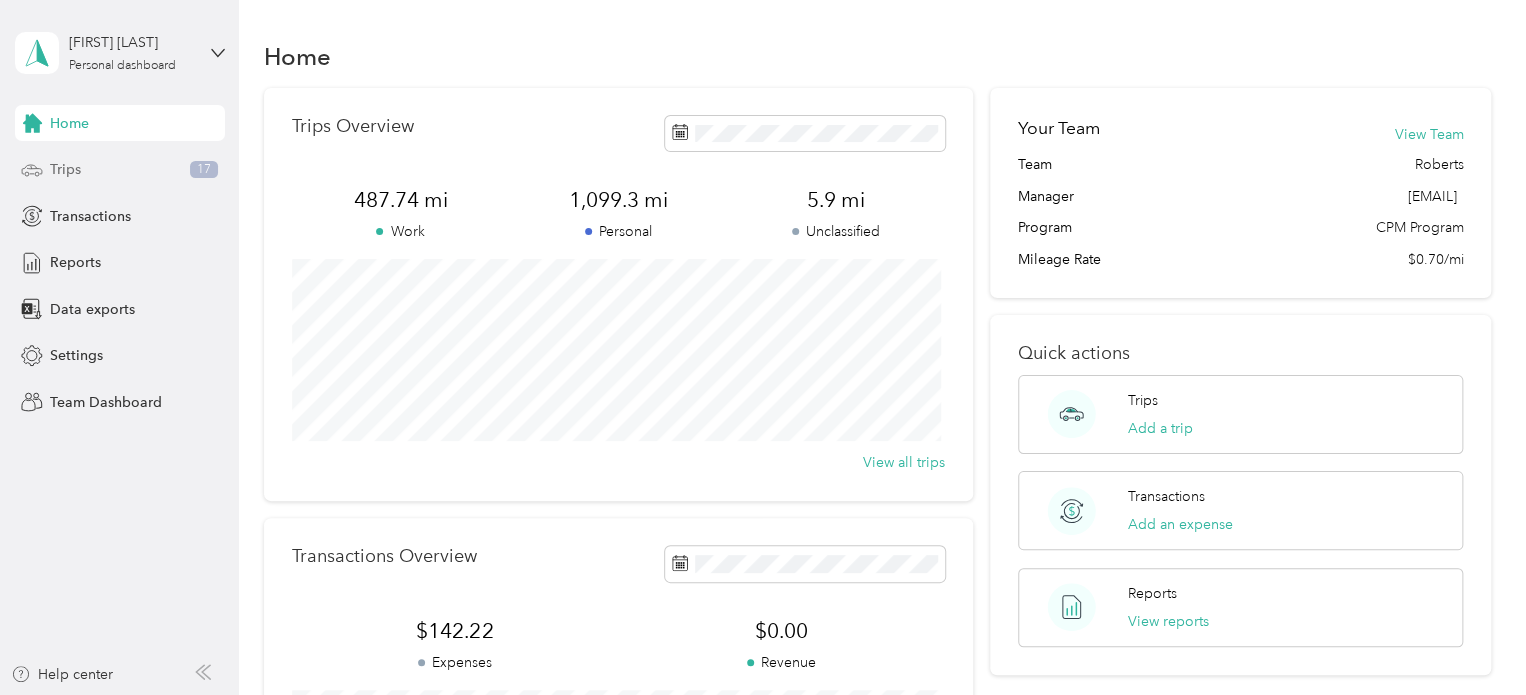 click on "Trips 17" at bounding box center [120, 170] 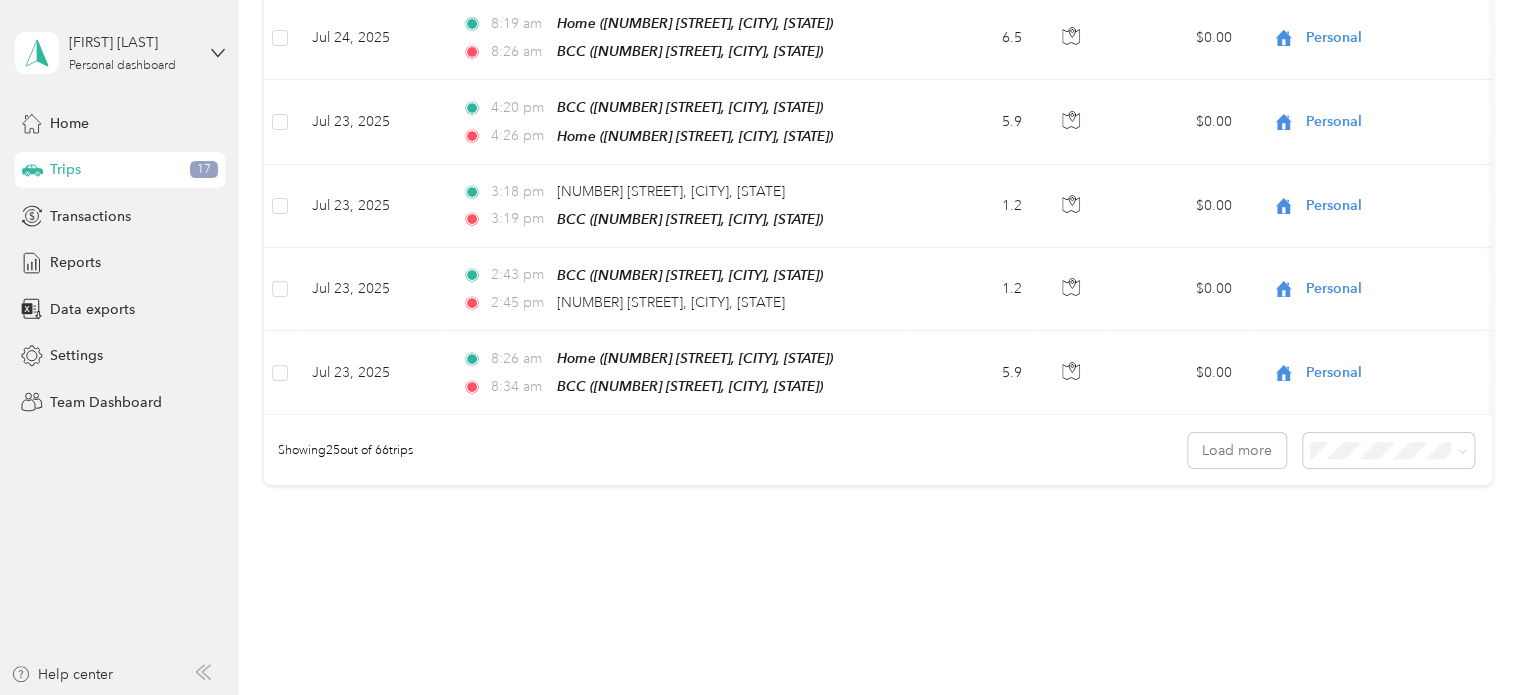 scroll, scrollTop: 2052, scrollLeft: 0, axis: vertical 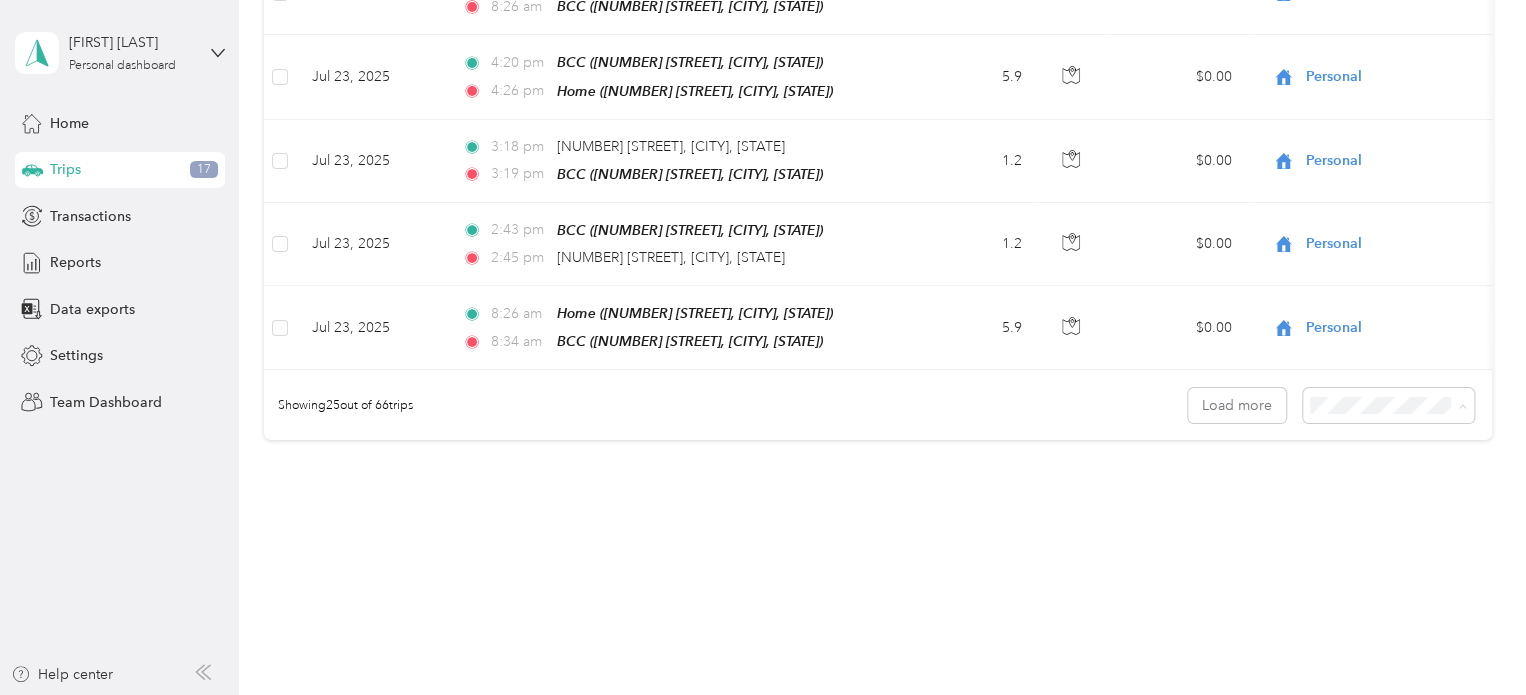 click on "100 per load" at bounding box center (1353, 490) 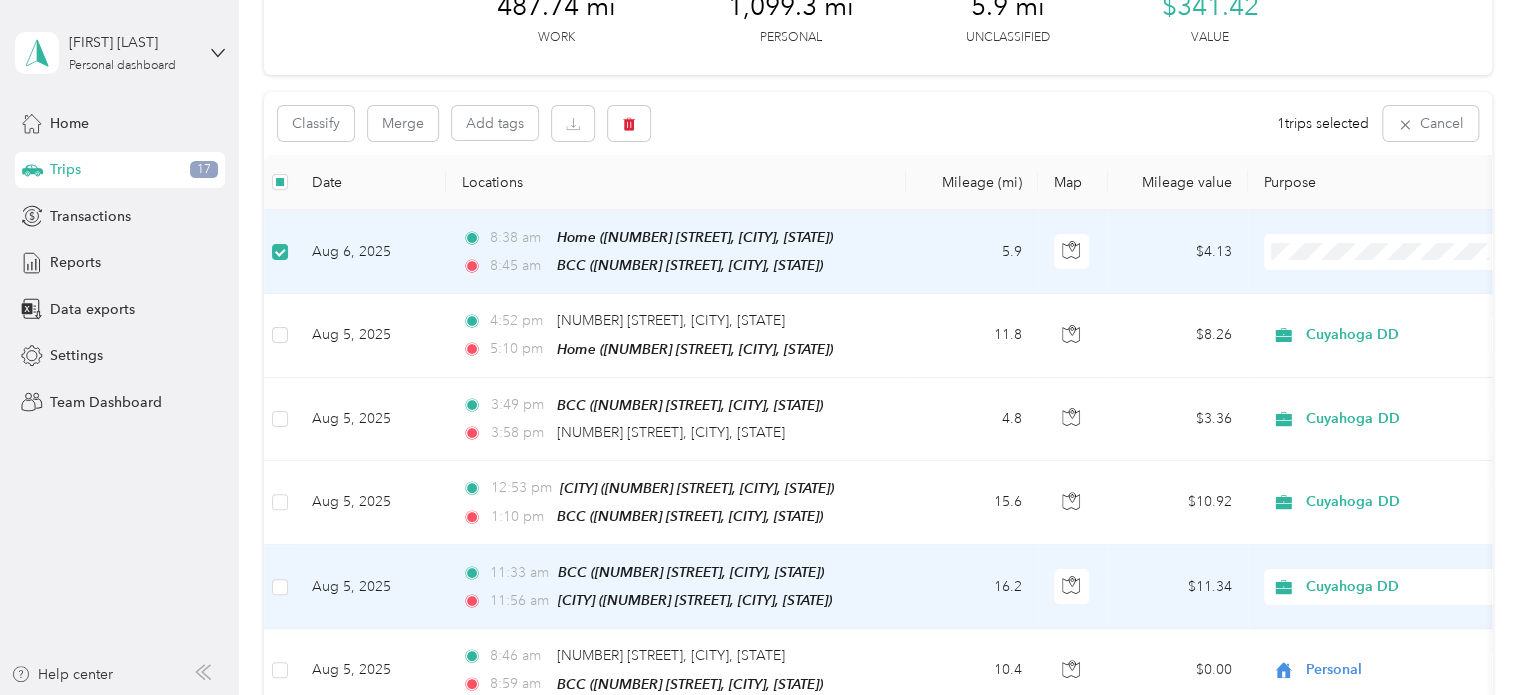 scroll, scrollTop: 116, scrollLeft: 0, axis: vertical 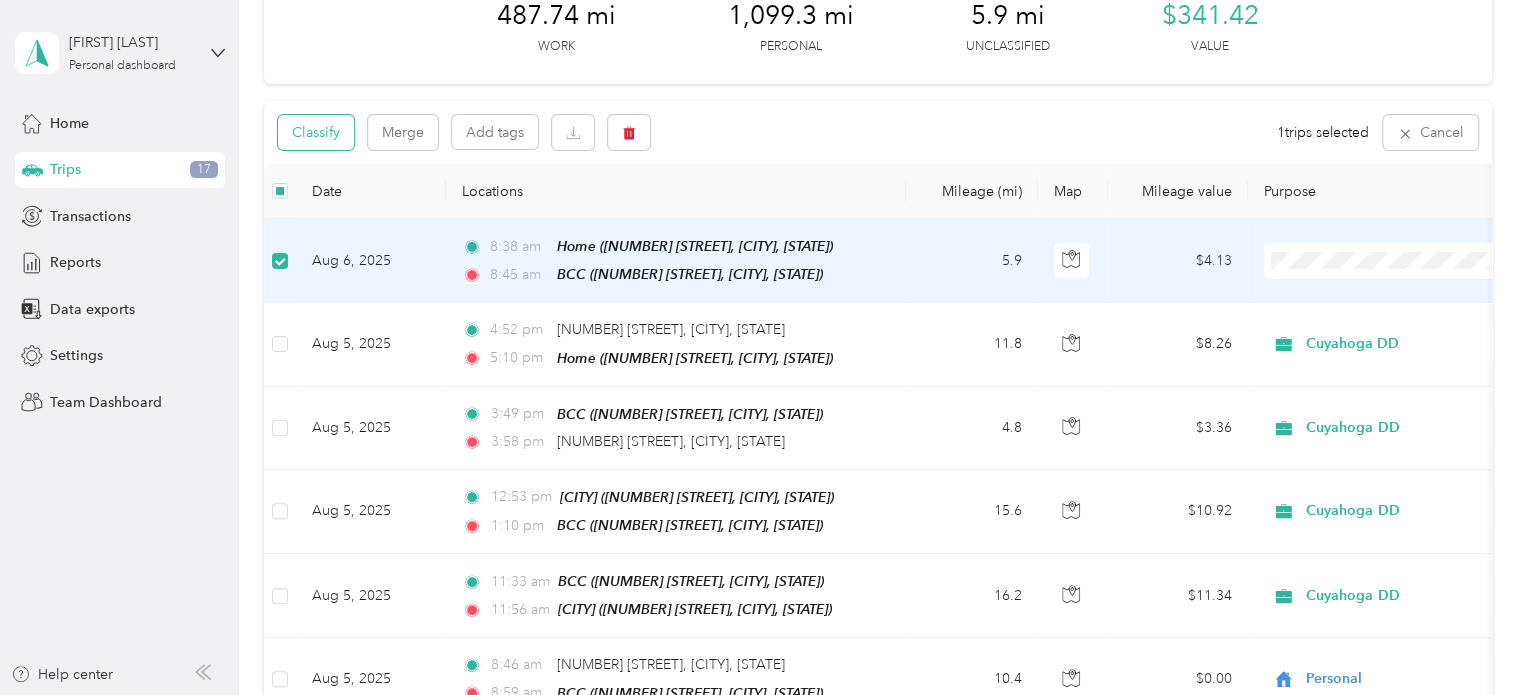 click on "Classify" at bounding box center (316, 132) 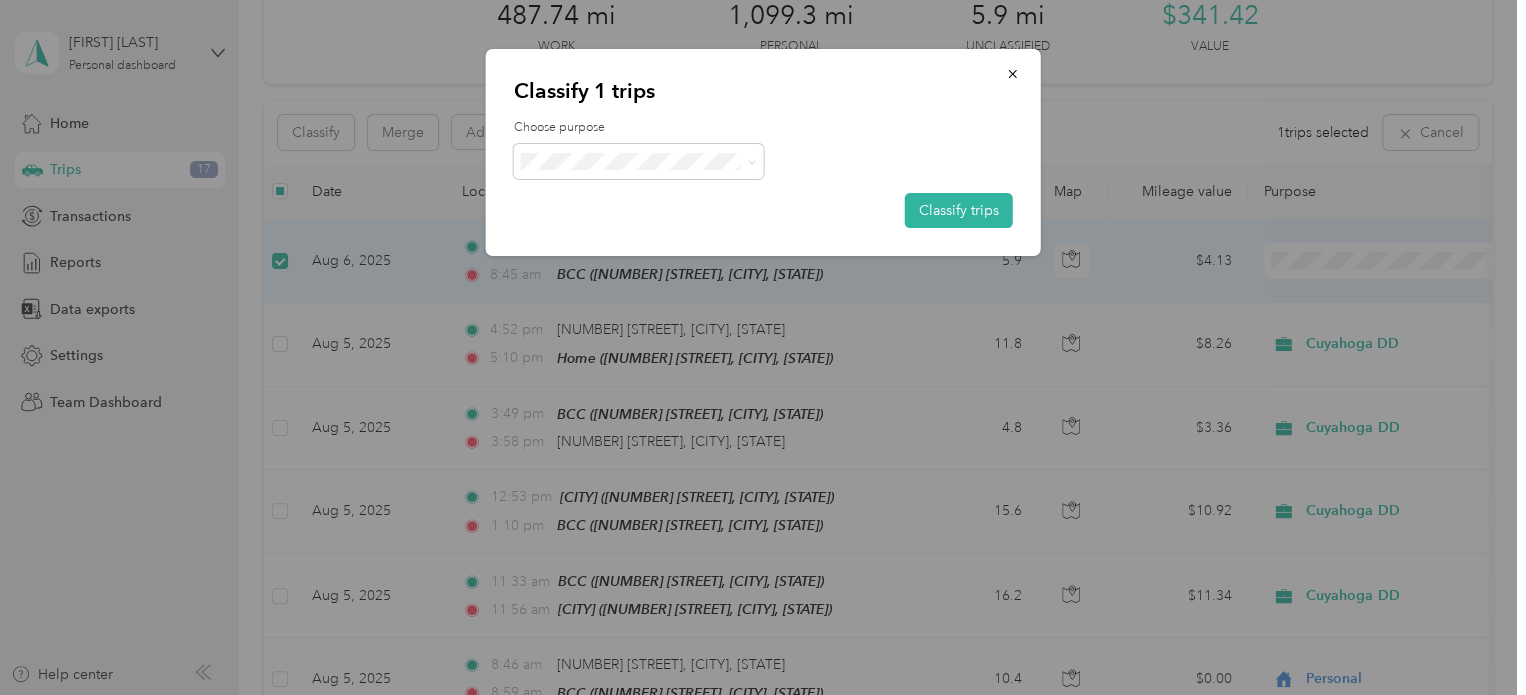 click on "Personal" at bounding box center [656, 232] 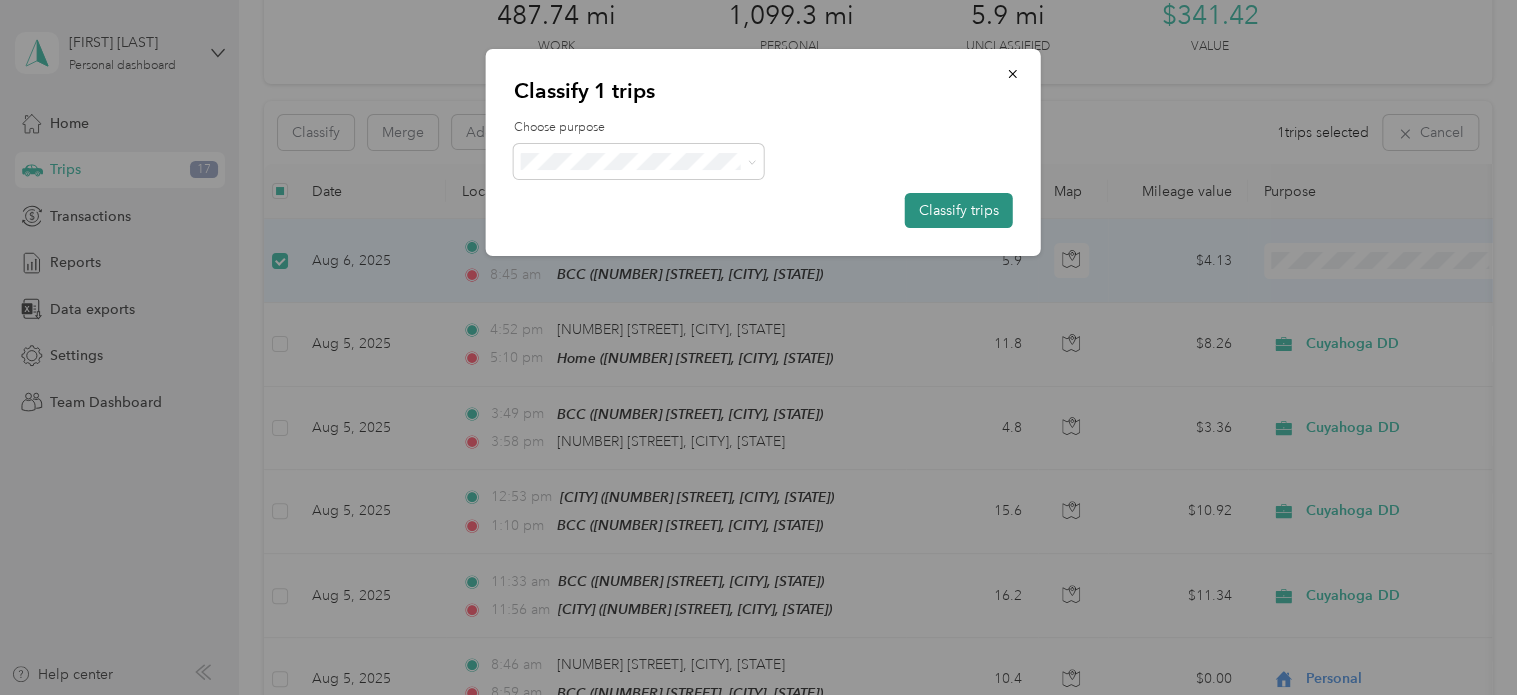 click on "Classify trips" at bounding box center (959, 210) 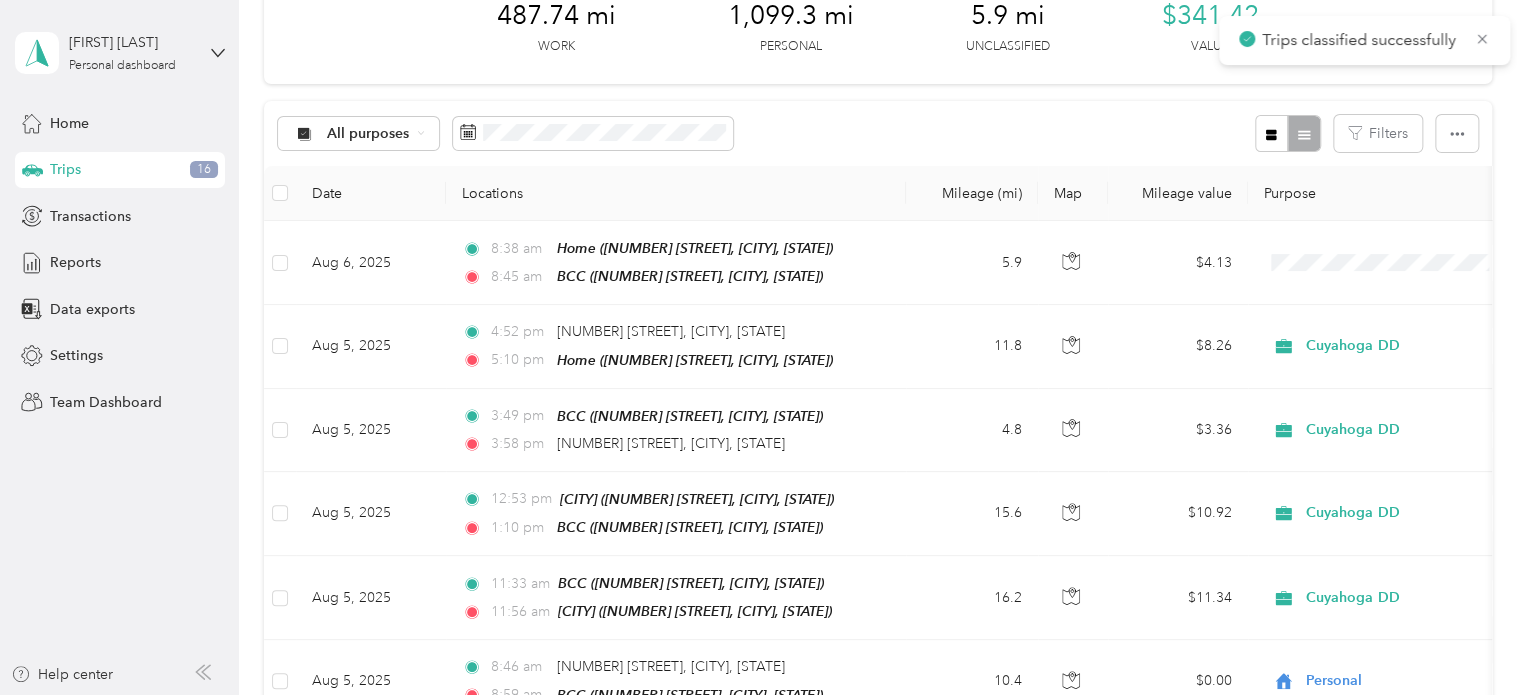 scroll, scrollTop: 0, scrollLeft: 0, axis: both 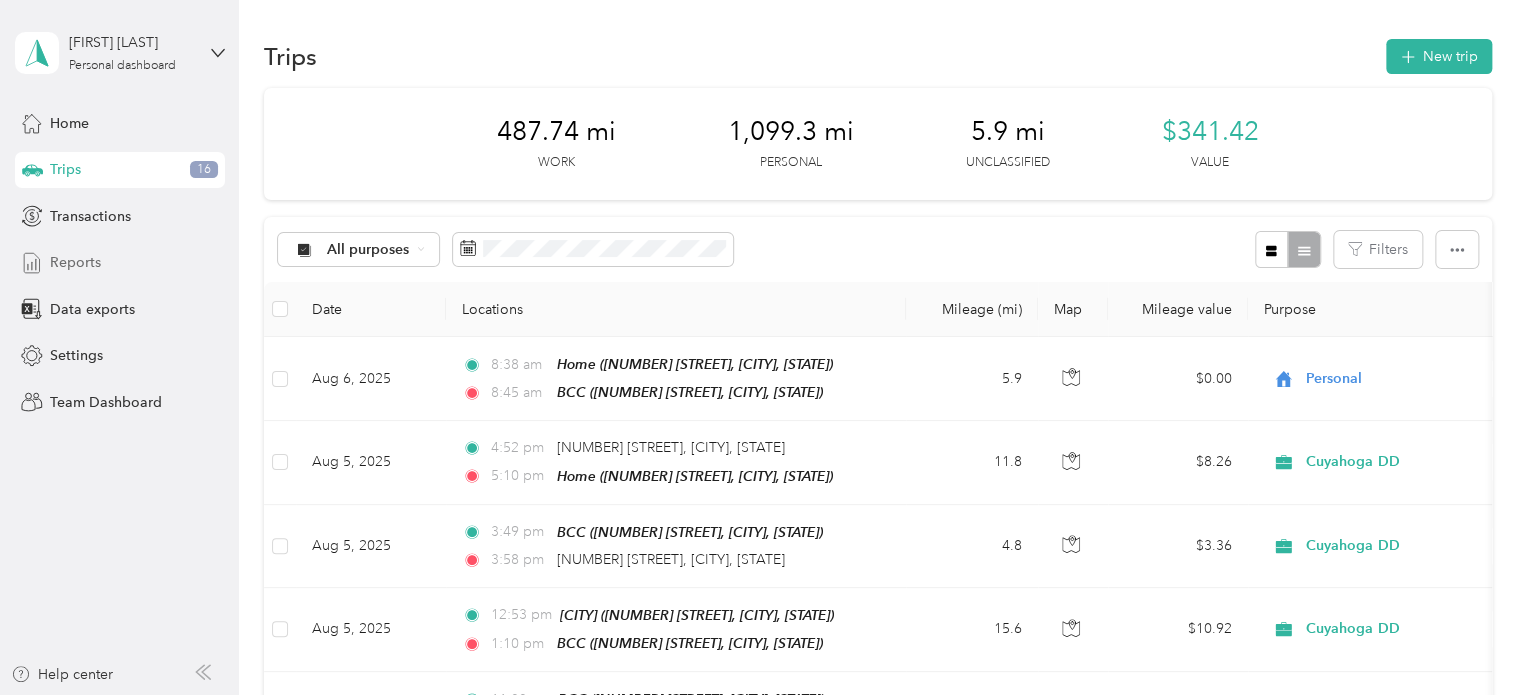 click on "Reports" at bounding box center [75, 262] 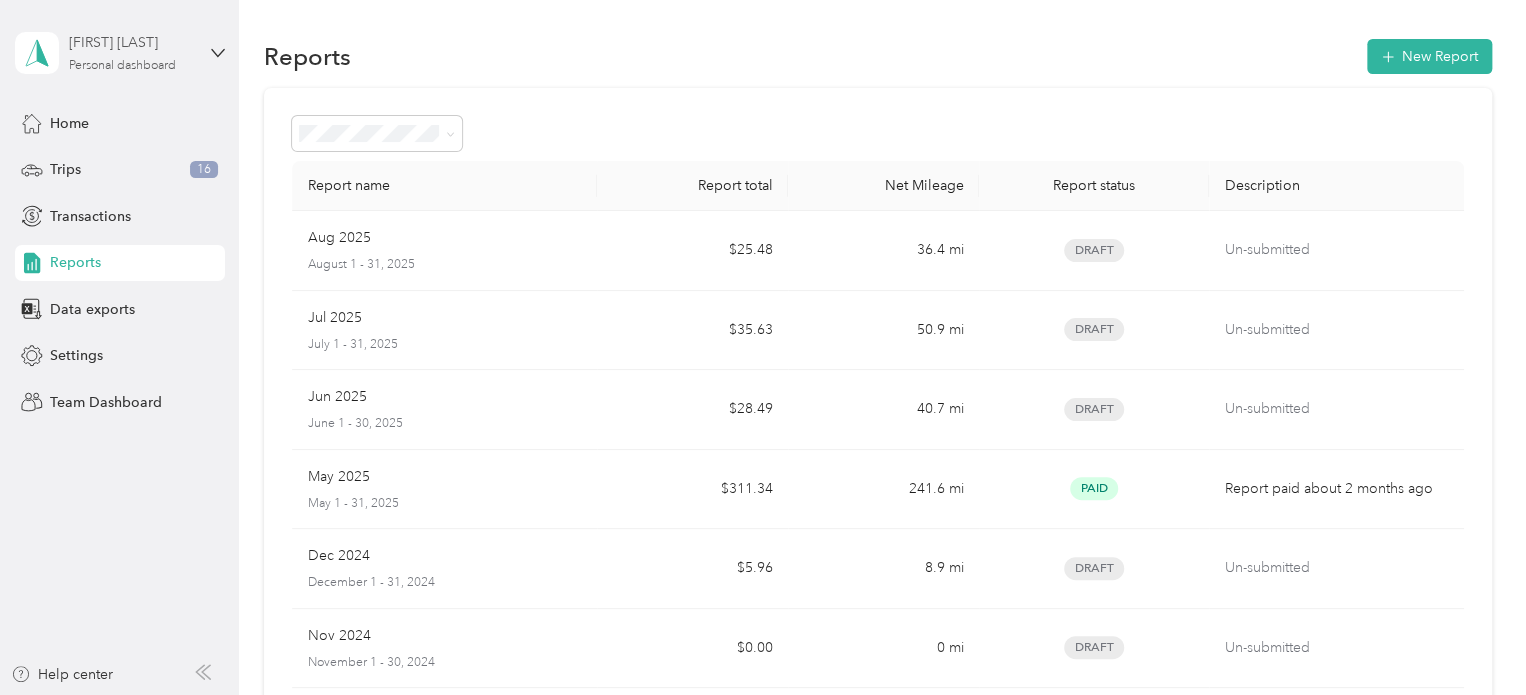 click on "Personal dashboard" at bounding box center [122, 66] 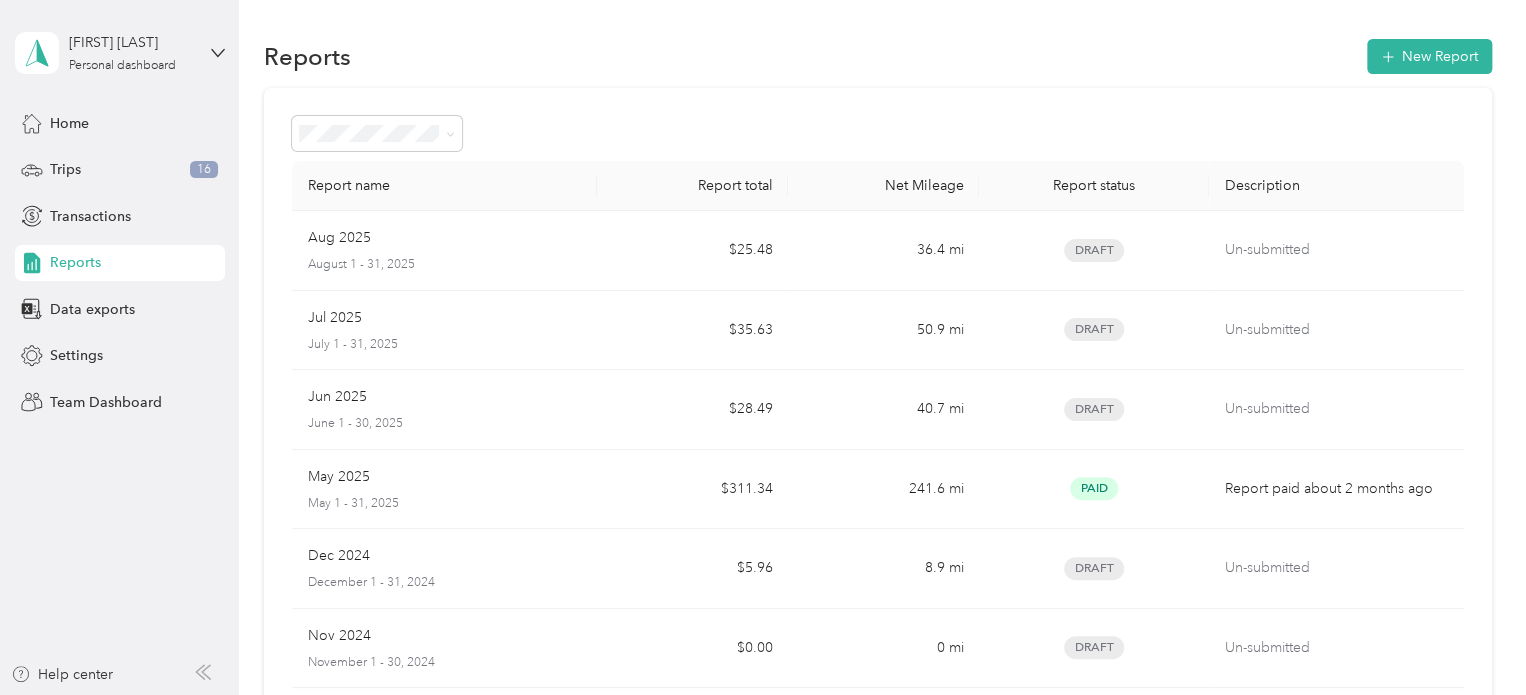 click on "Team dashboard" at bounding box center (167, 161) 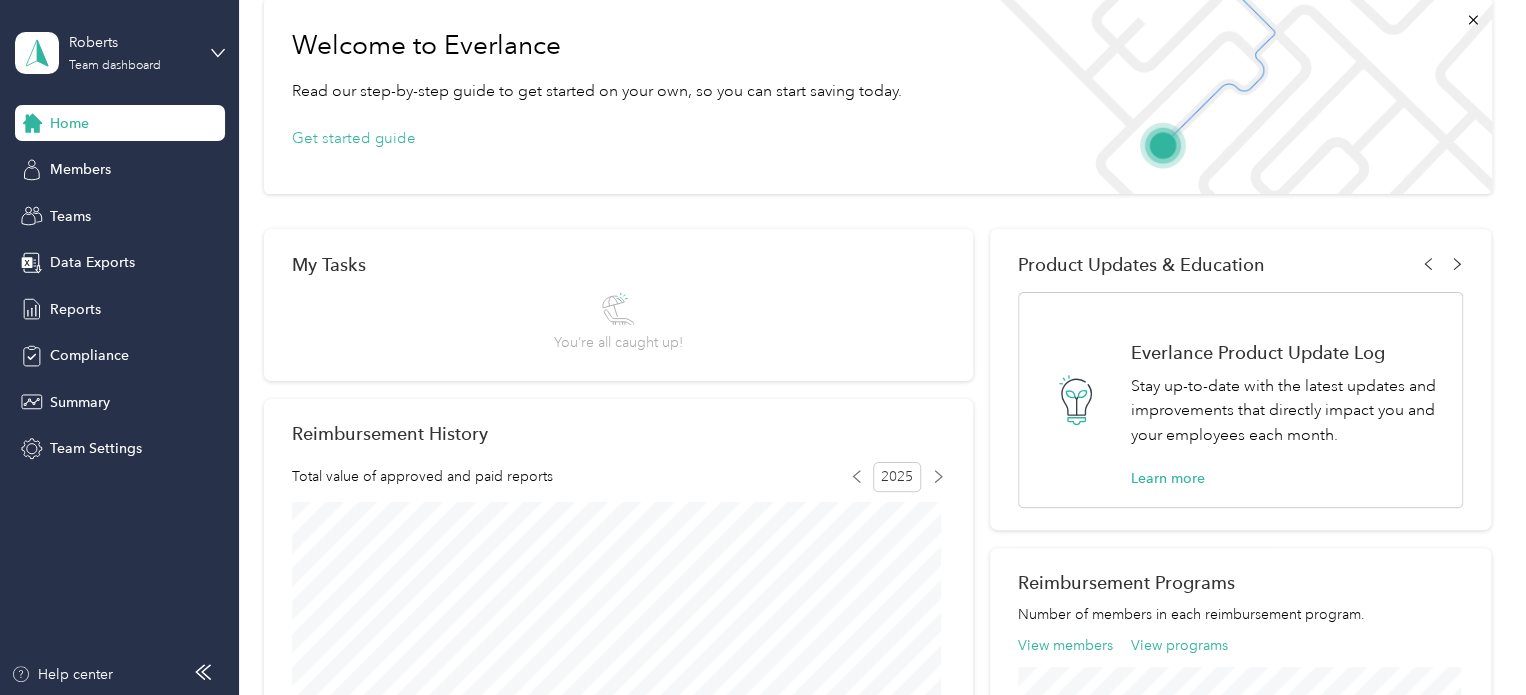 scroll, scrollTop: 0, scrollLeft: 0, axis: both 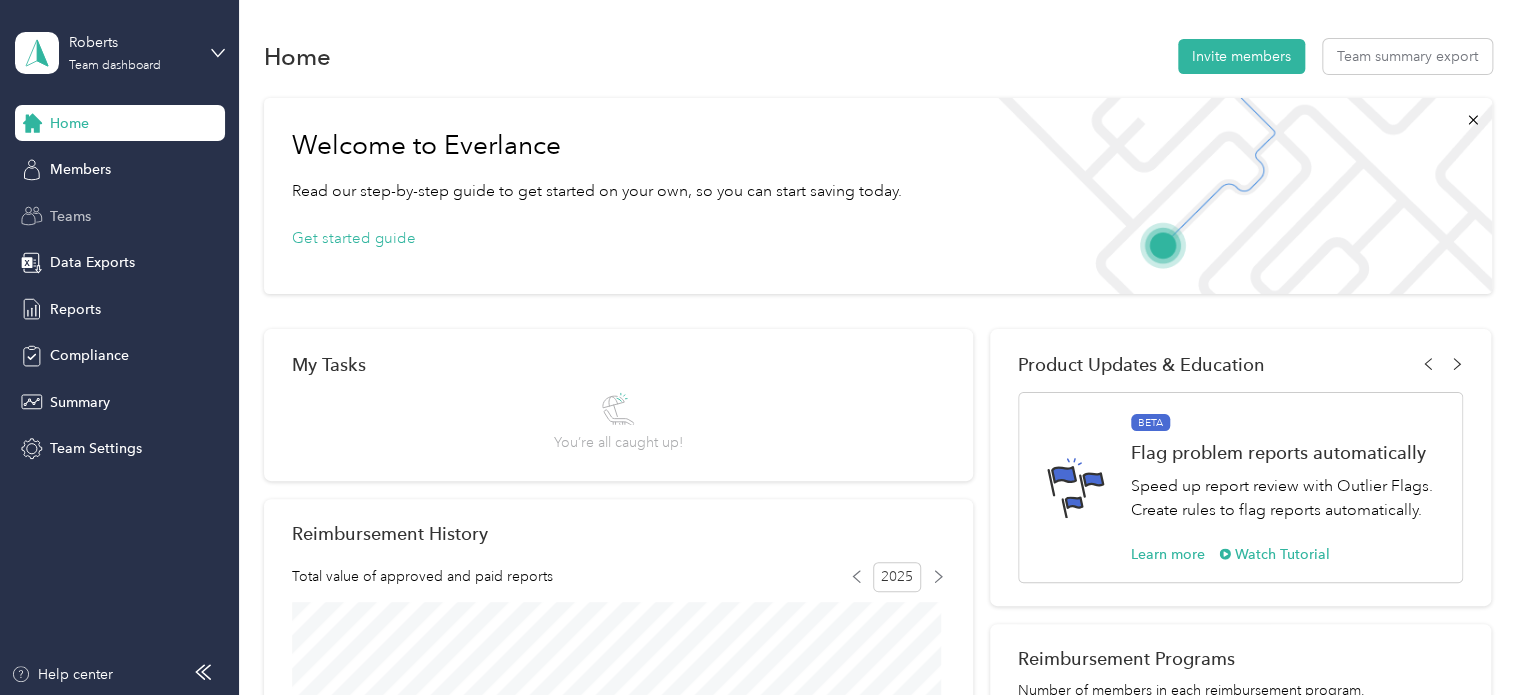 click on "Teams" at bounding box center [120, 216] 